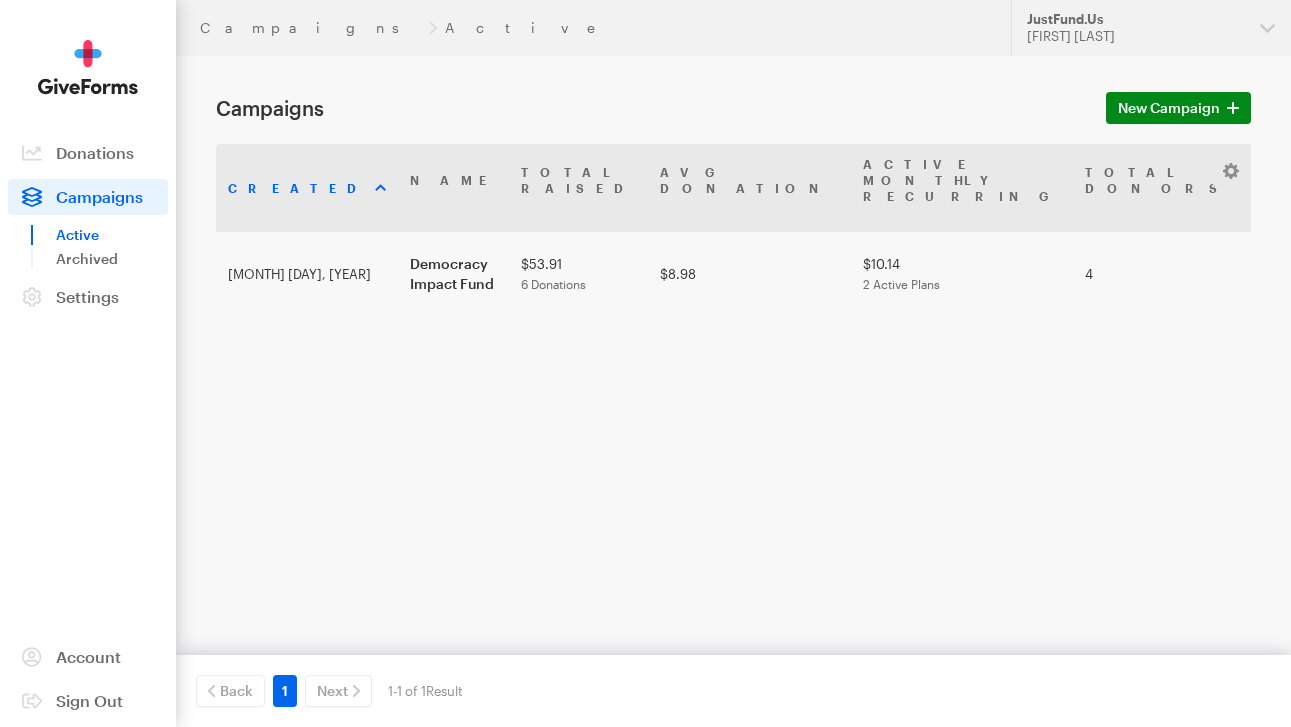 scroll, scrollTop: 0, scrollLeft: 0, axis: both 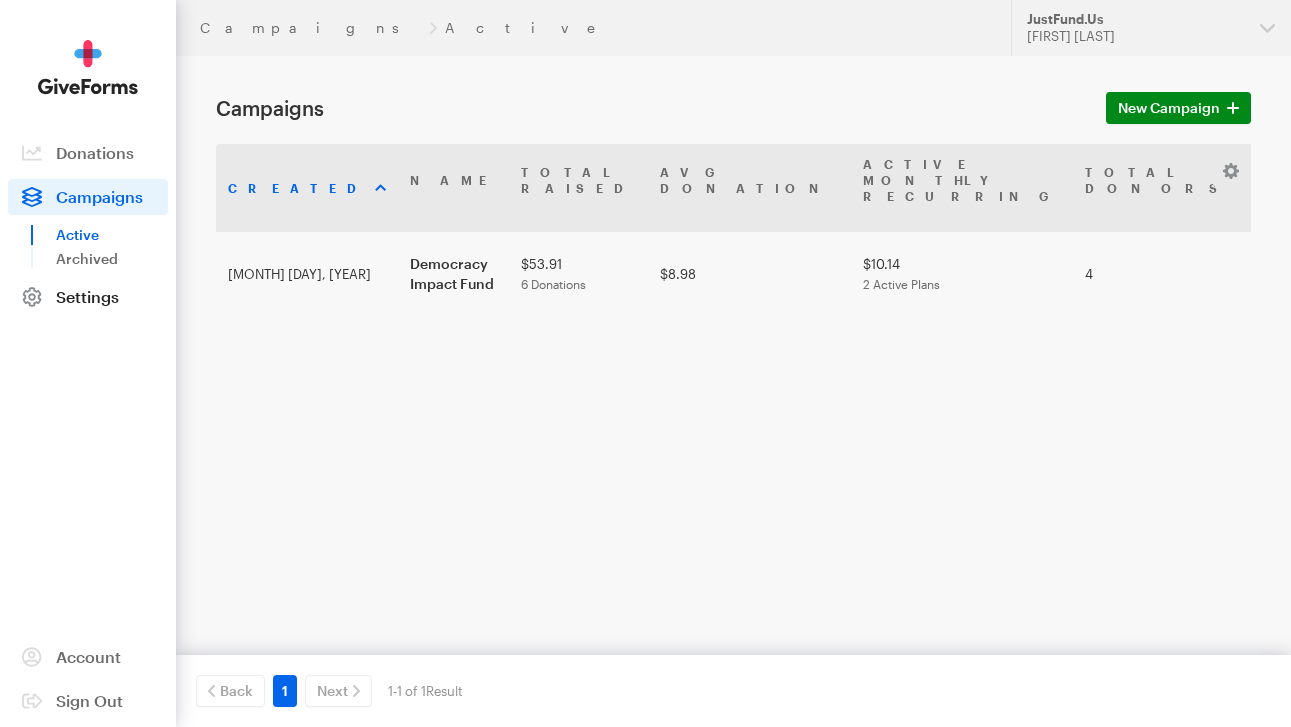 click on "Settings" at bounding box center (87, 296) 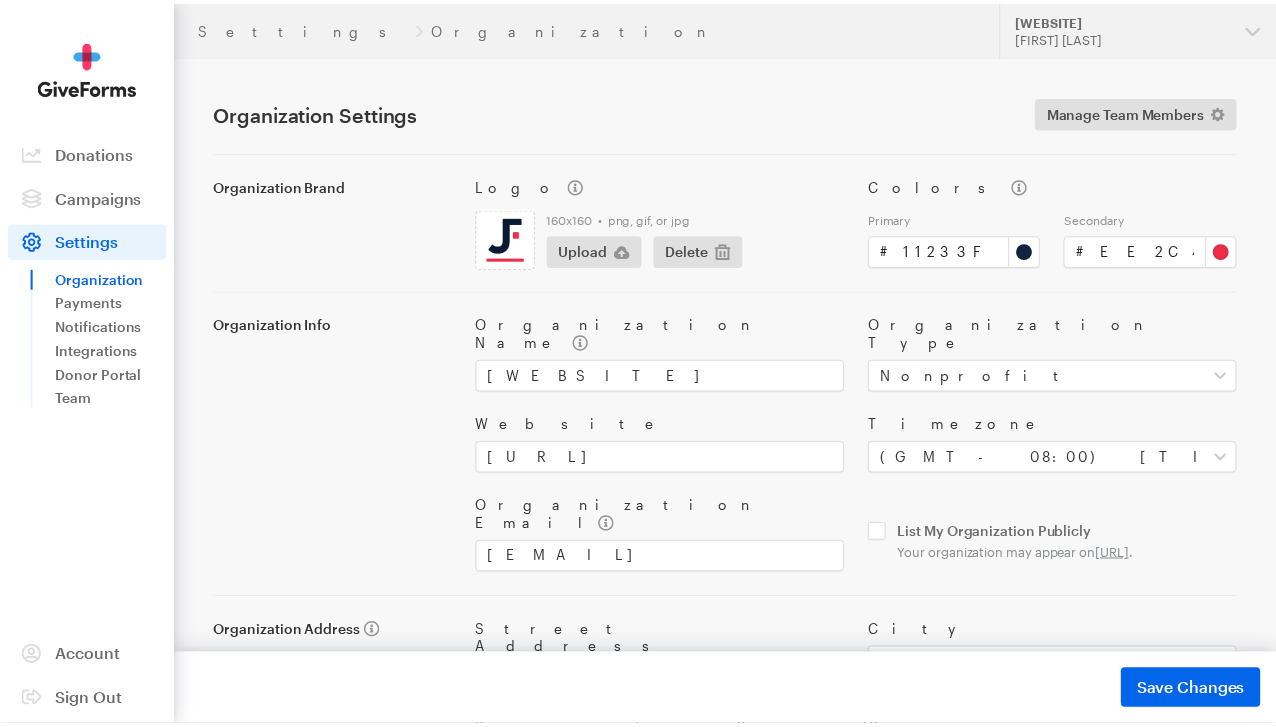 scroll, scrollTop: 0, scrollLeft: 0, axis: both 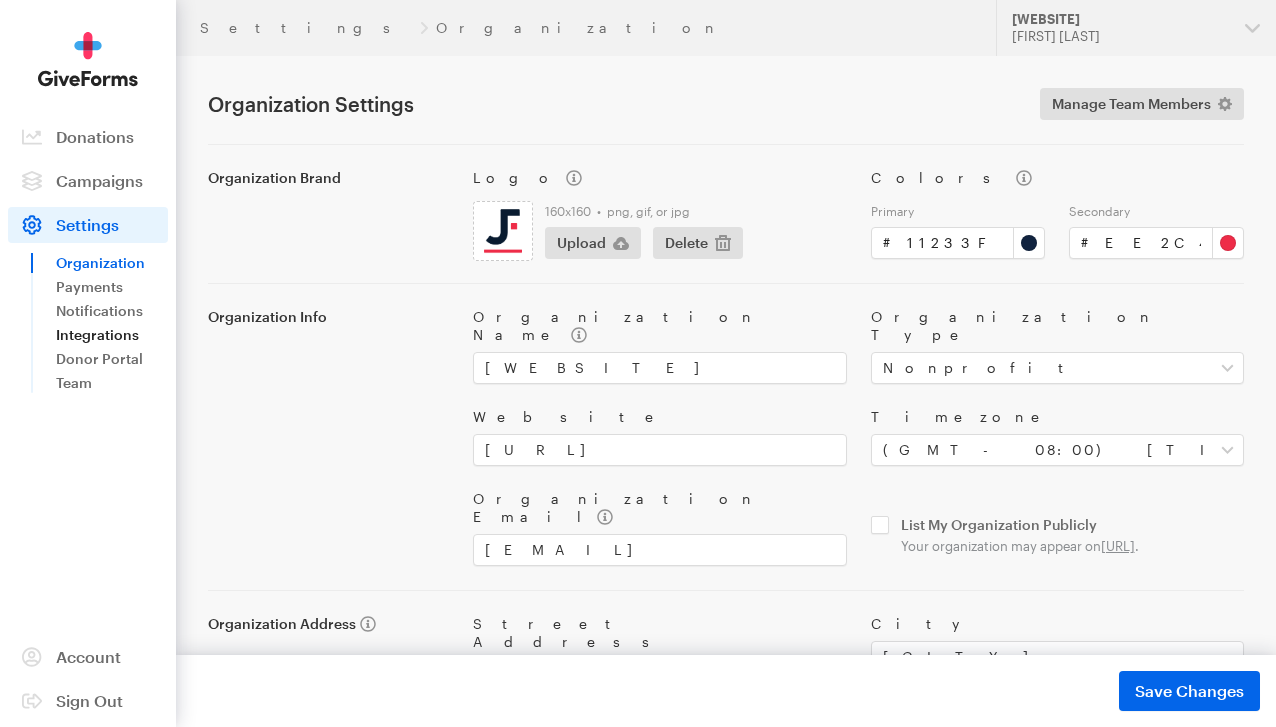 click on "Integrations" at bounding box center (112, 335) 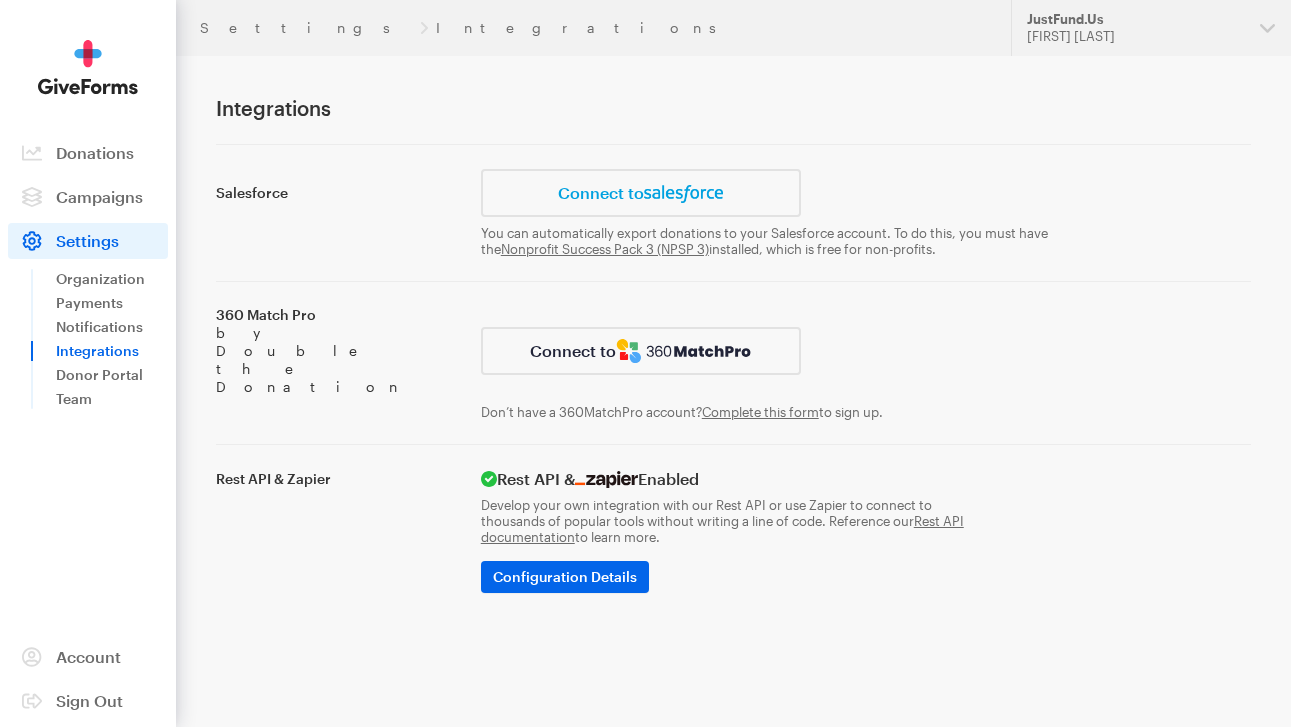 scroll, scrollTop: 0, scrollLeft: 0, axis: both 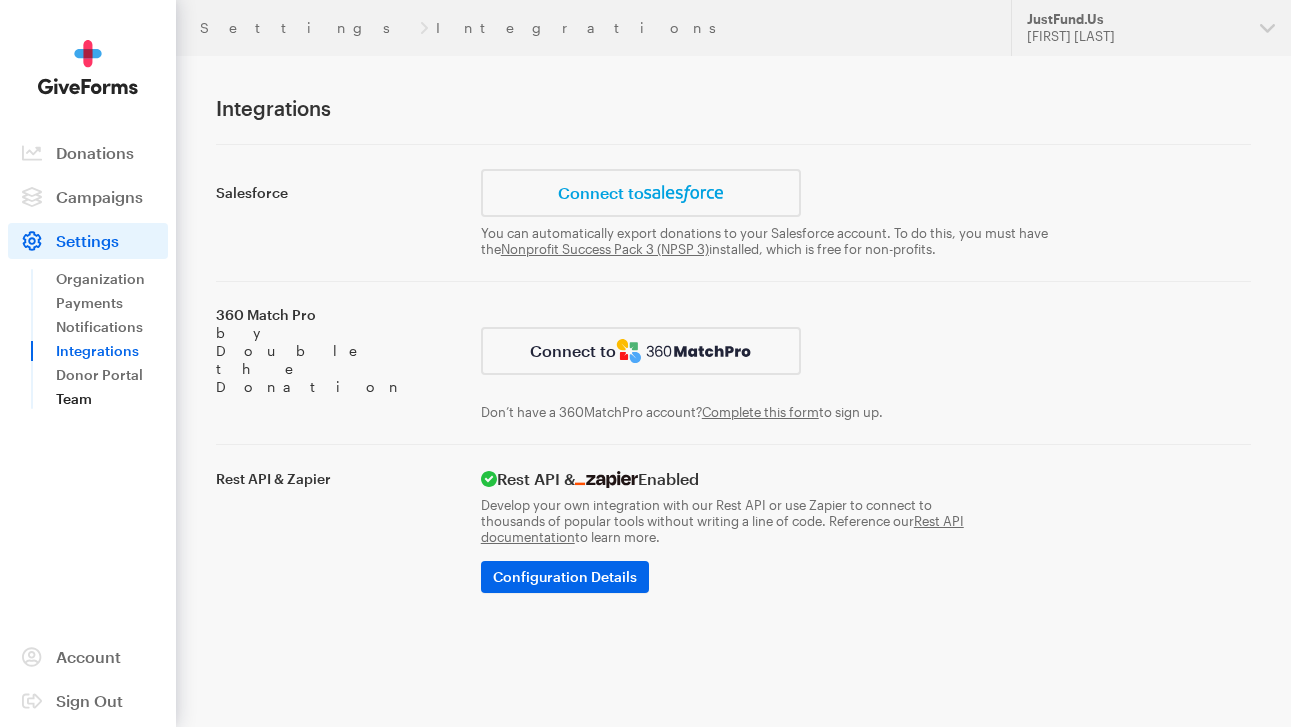 click on "Team" at bounding box center (112, 399) 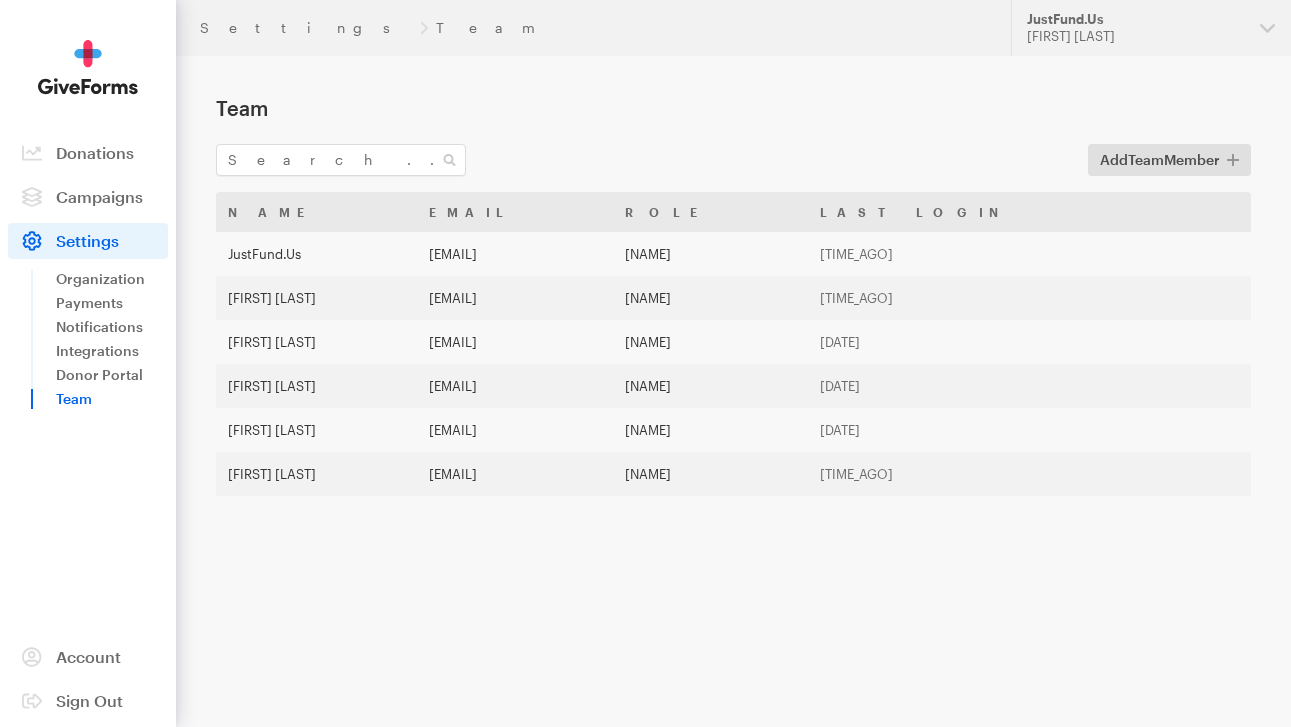 scroll, scrollTop: 0, scrollLeft: 0, axis: both 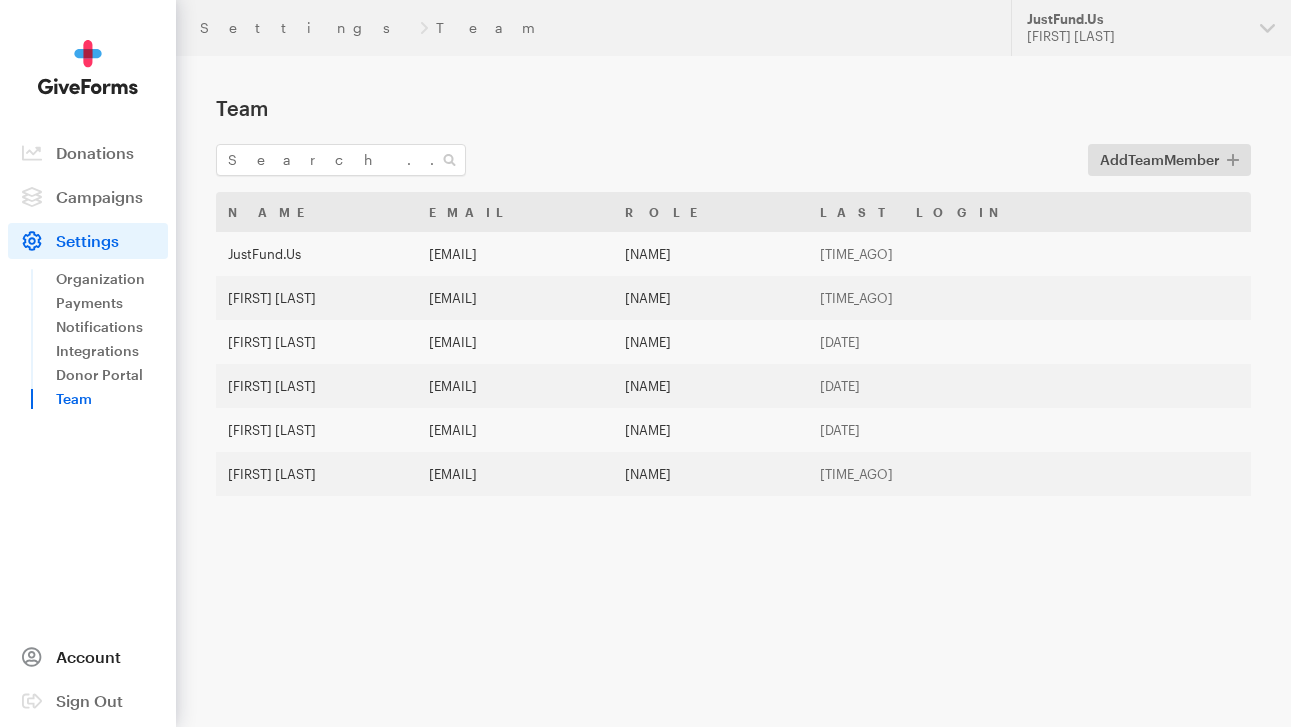 click on "Account" at bounding box center [88, 656] 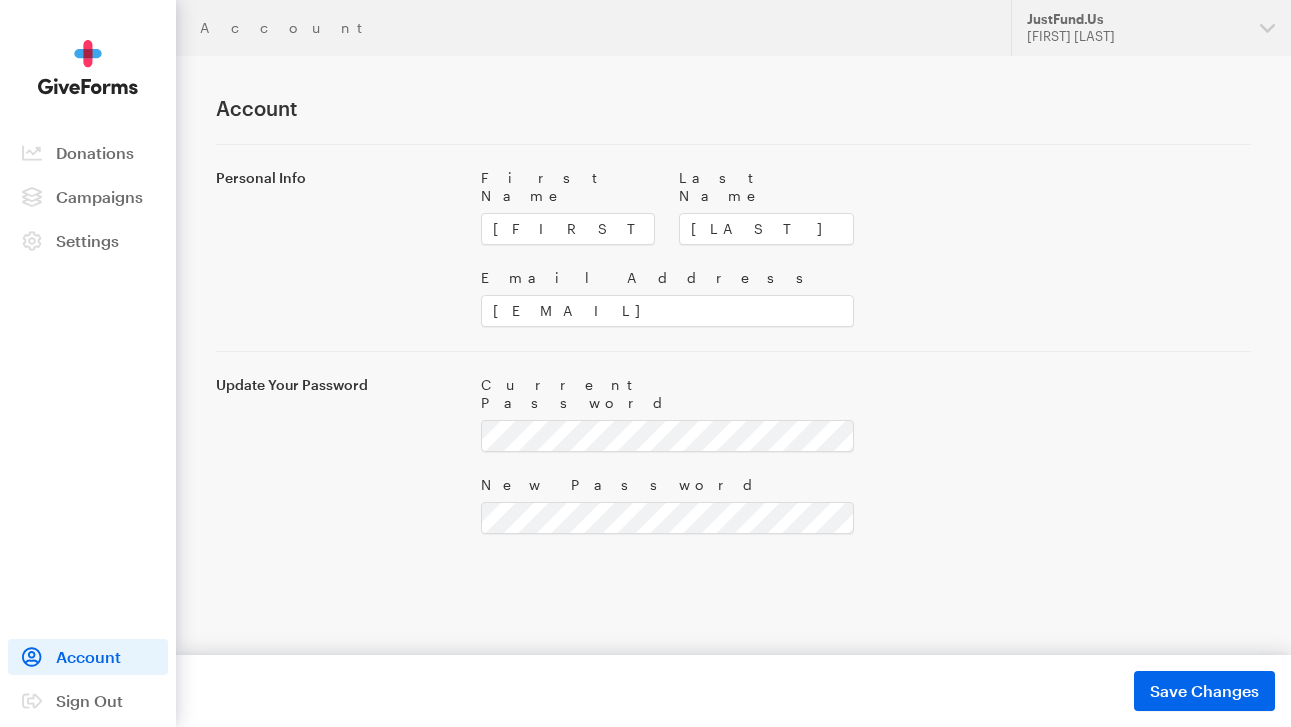 scroll, scrollTop: 0, scrollLeft: 0, axis: both 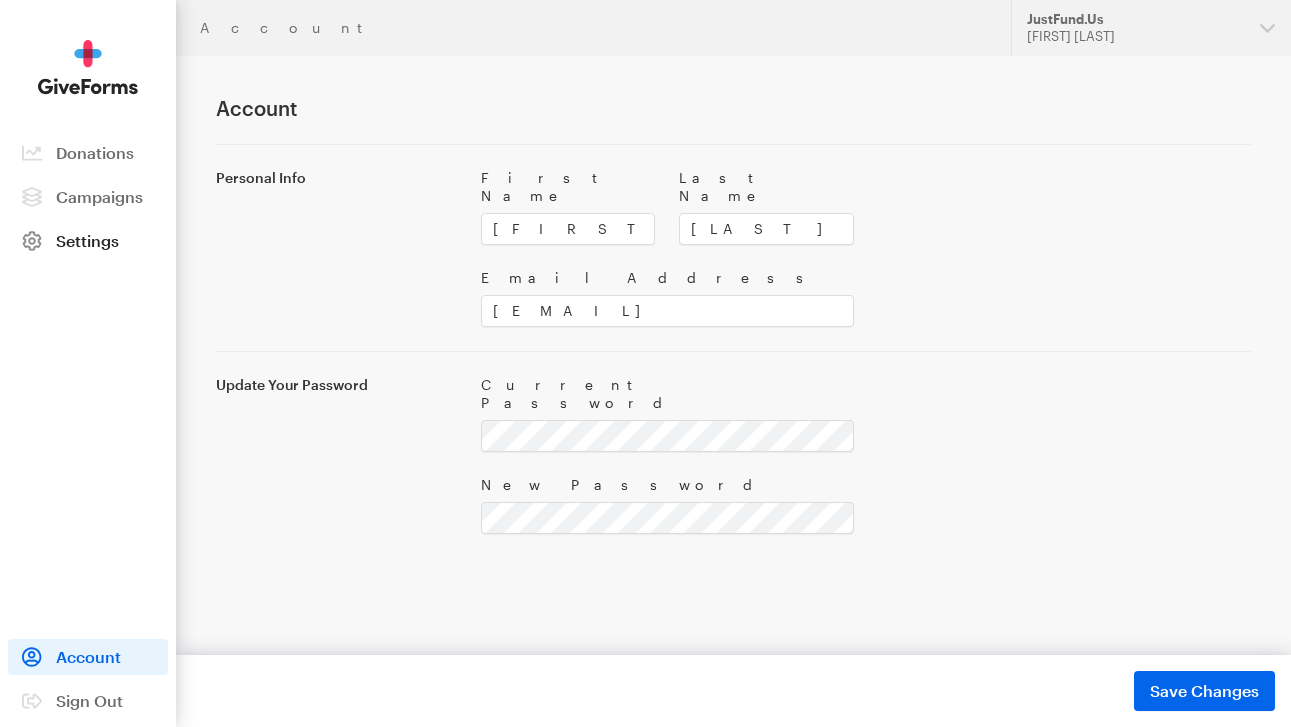 click on "Settings" at bounding box center [87, 240] 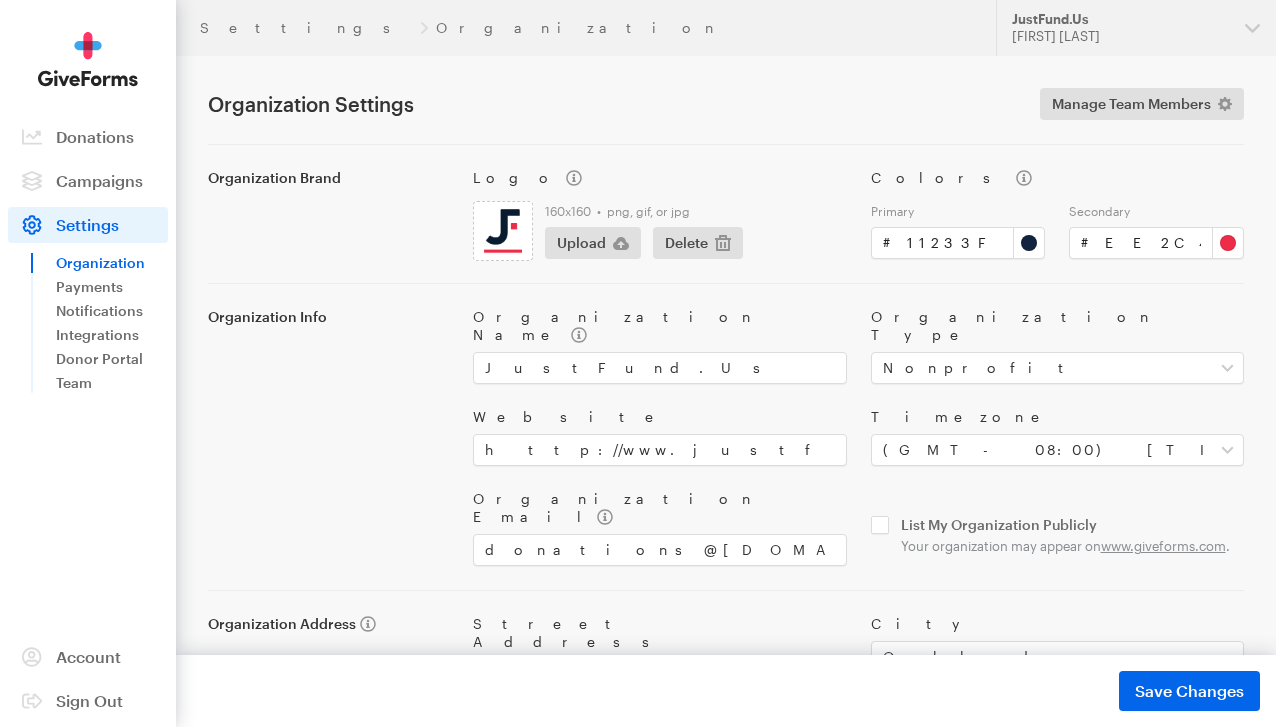 scroll, scrollTop: 0, scrollLeft: 0, axis: both 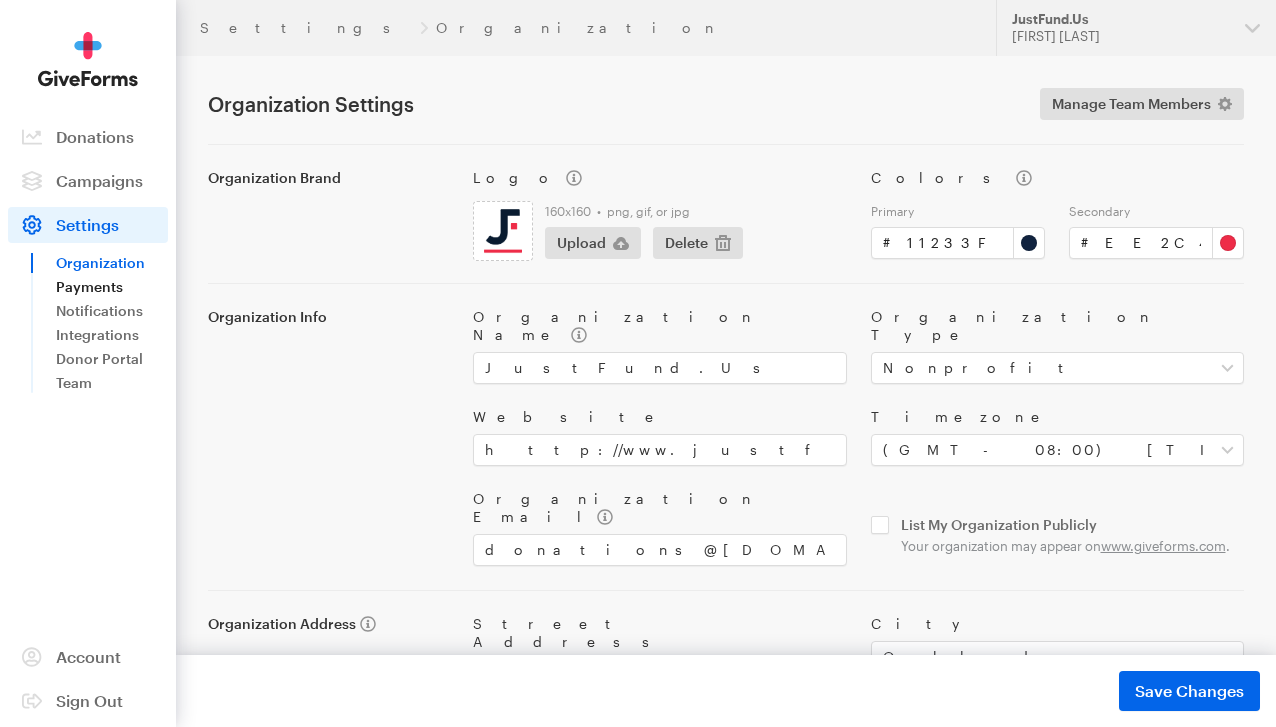 click on "Payments" at bounding box center [112, 287] 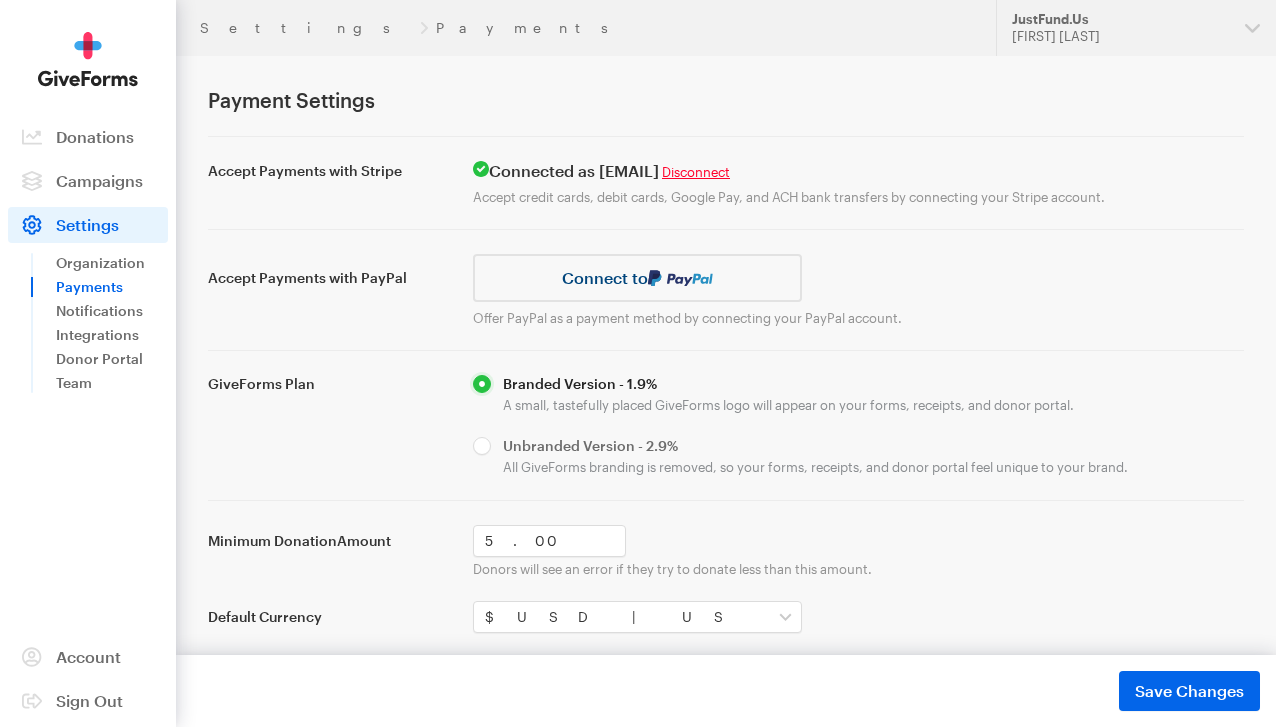 scroll, scrollTop: 0, scrollLeft: 0, axis: both 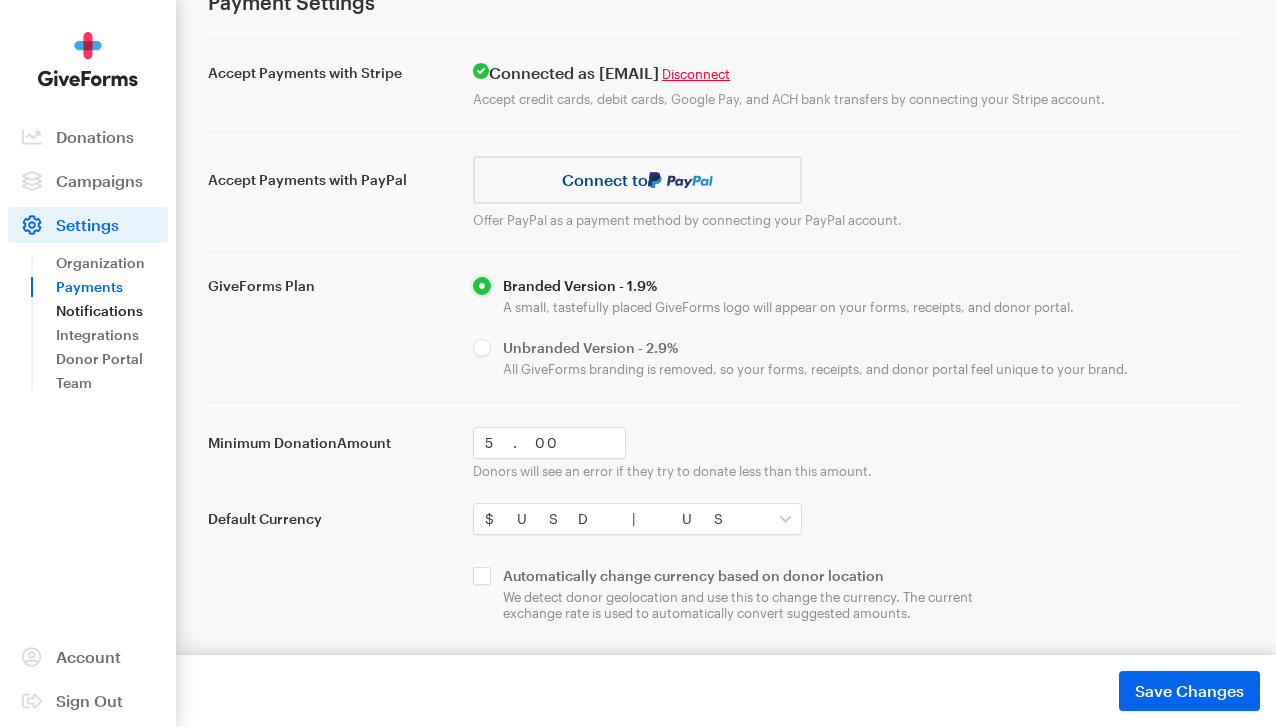 click on "Notifications" at bounding box center [112, 311] 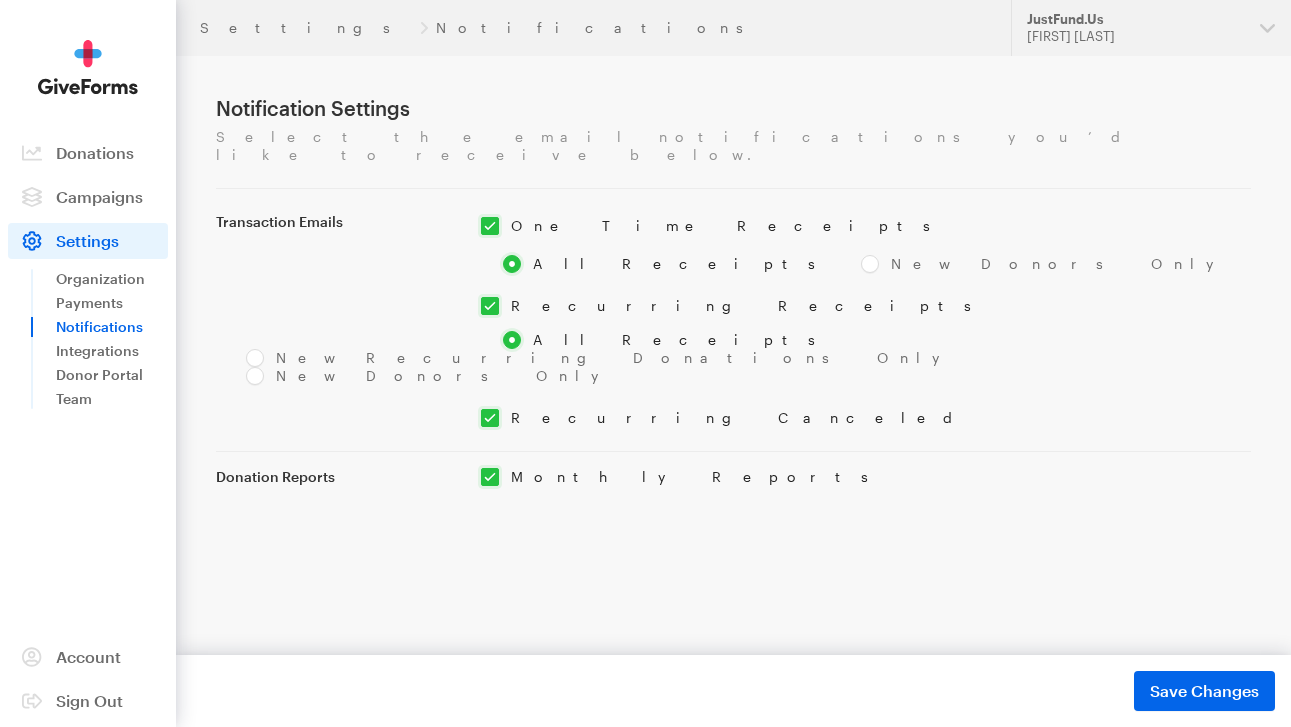 scroll, scrollTop: 0, scrollLeft: 0, axis: both 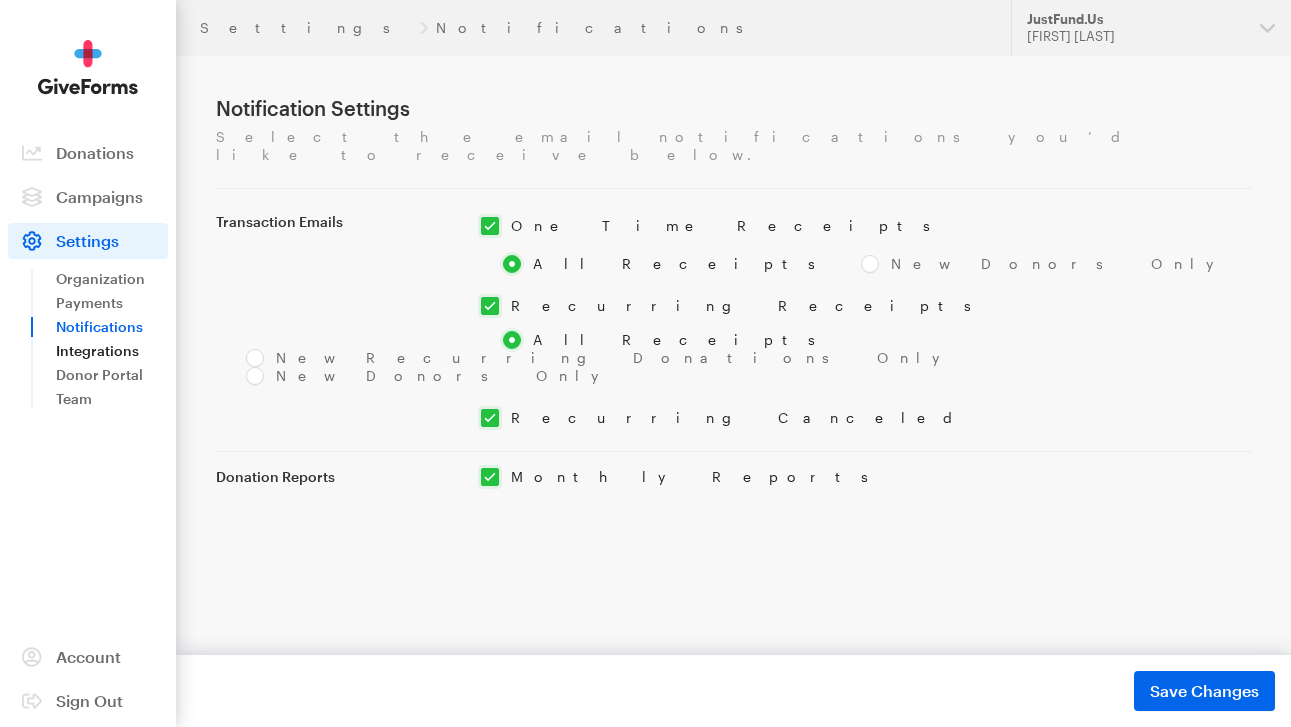 click on "Integrations" at bounding box center (112, 351) 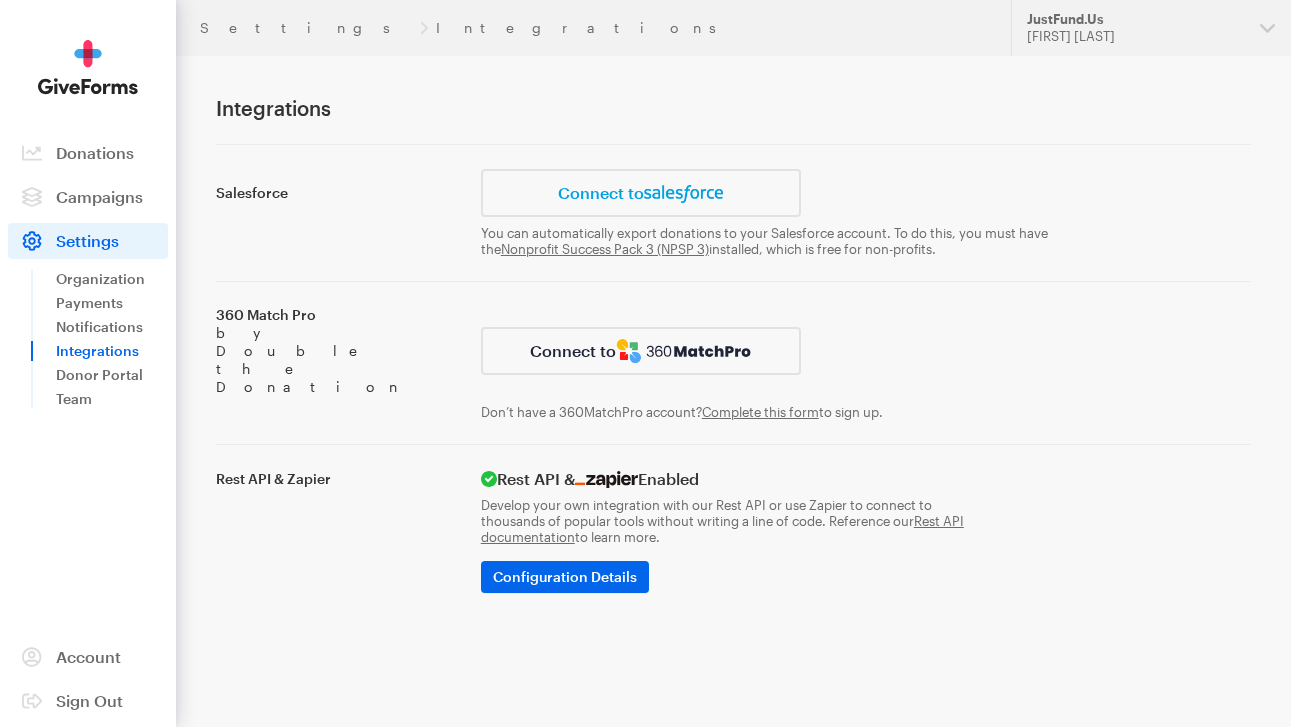 scroll, scrollTop: 0, scrollLeft: 0, axis: both 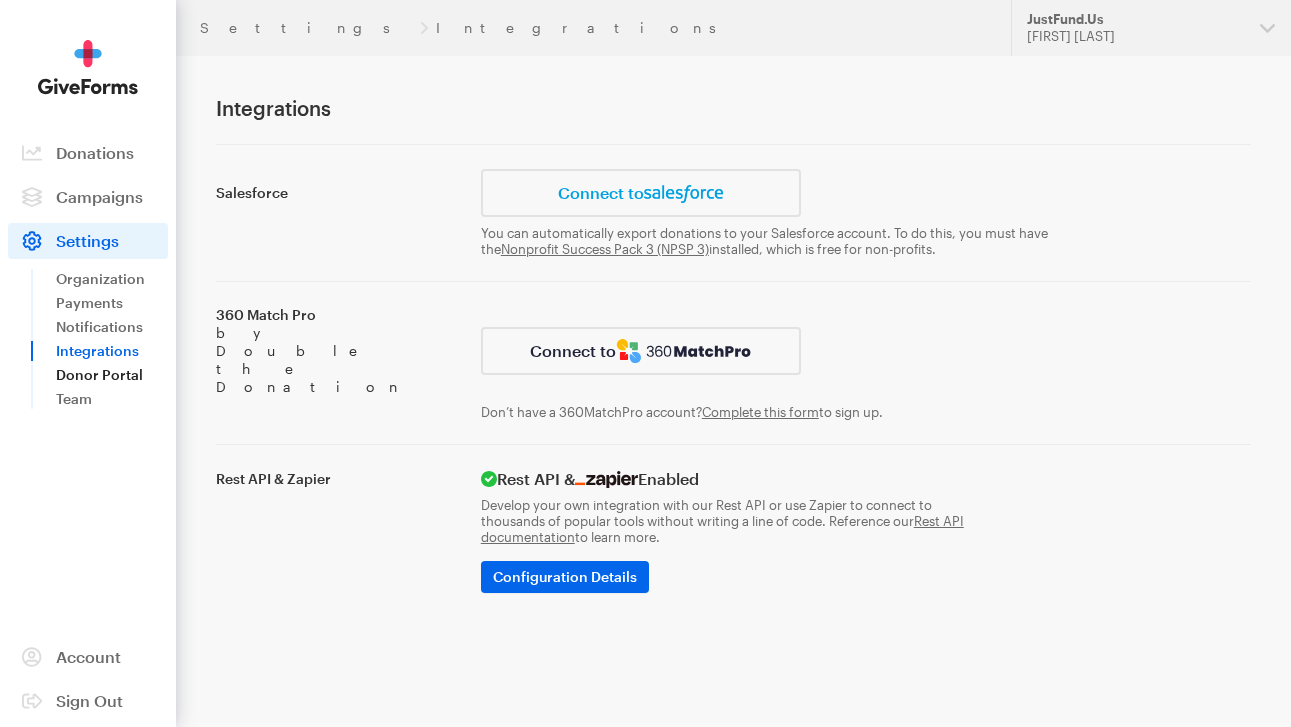 click on "Donor Portal" at bounding box center (112, 375) 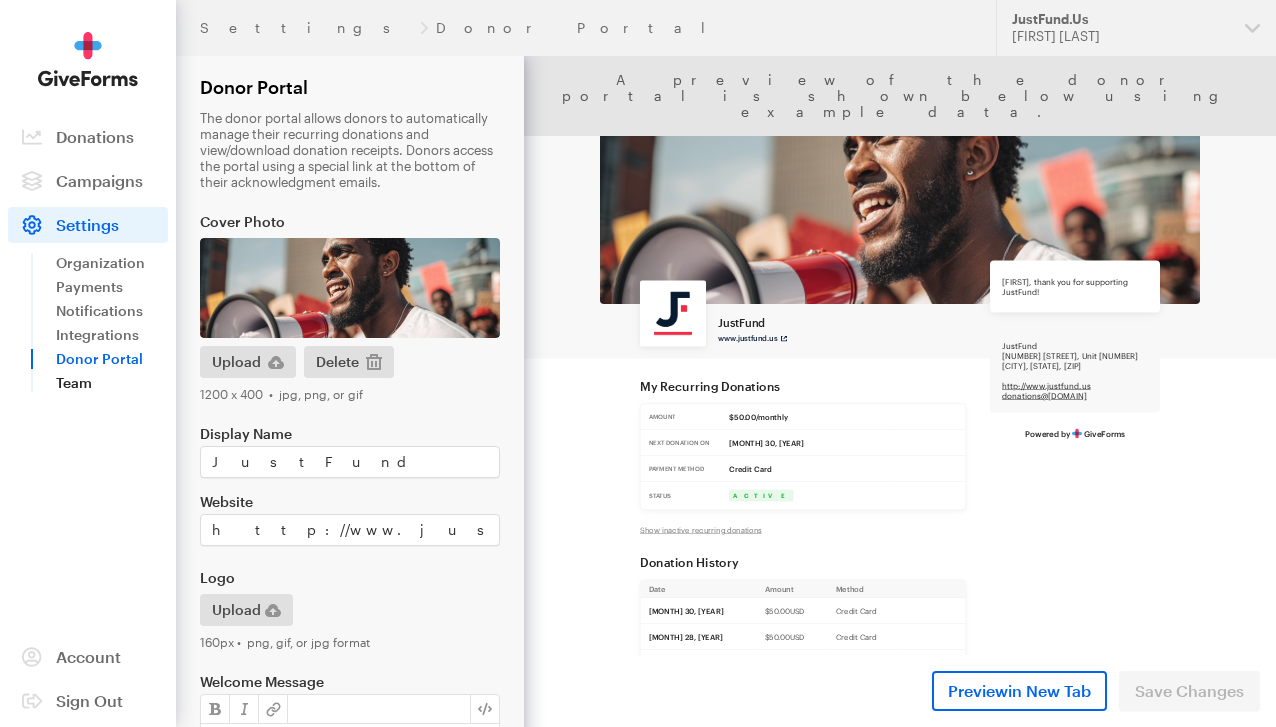 scroll, scrollTop: 0, scrollLeft: 0, axis: both 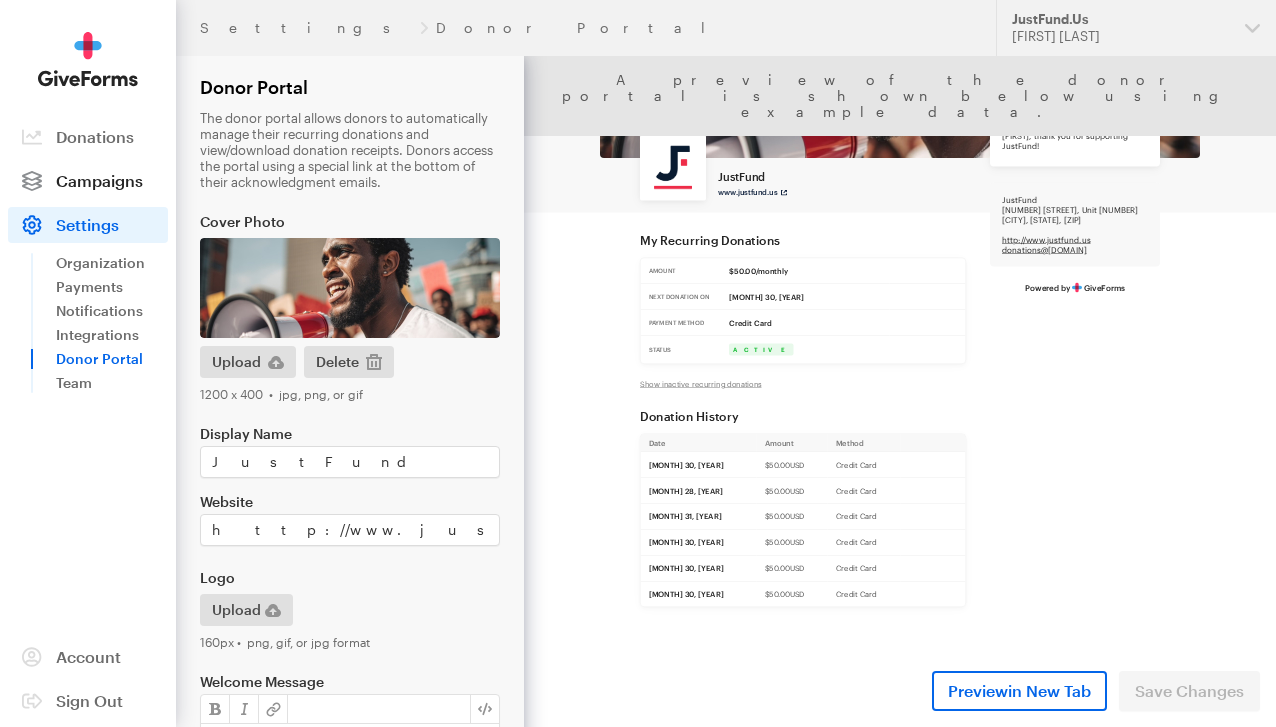 click on "Campaigns" at bounding box center [99, 180] 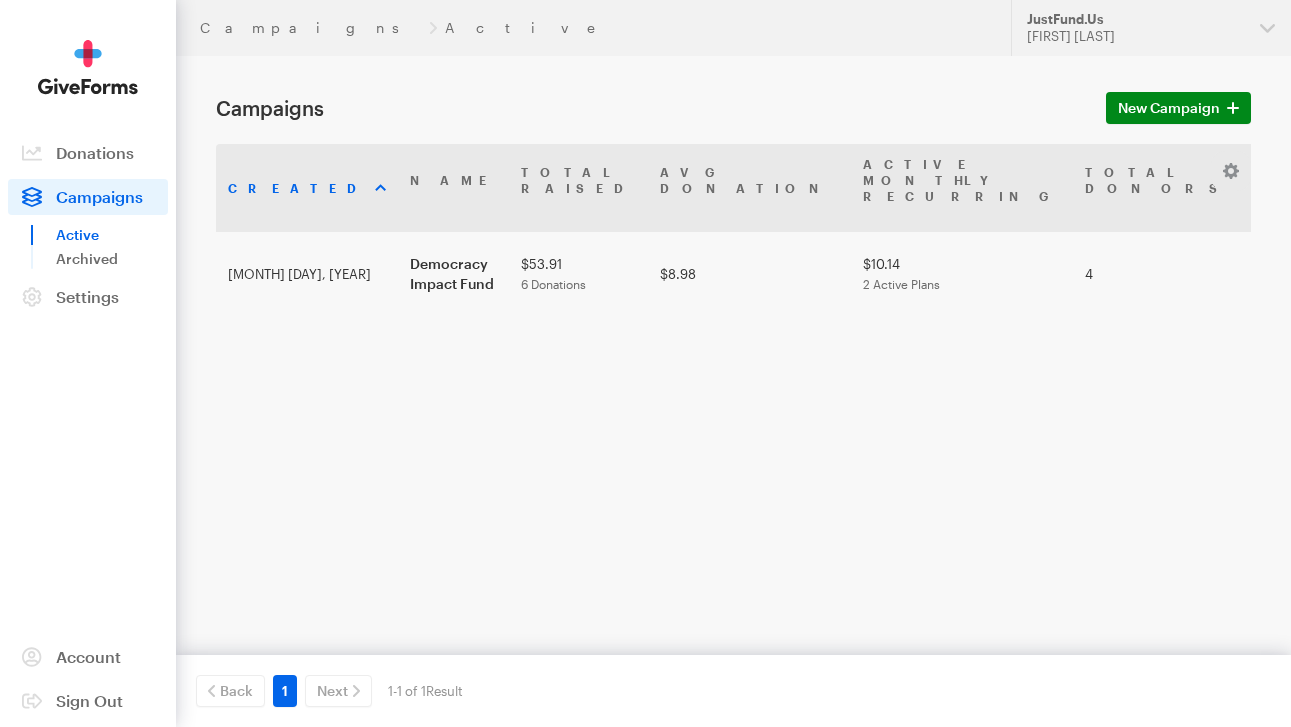 scroll, scrollTop: 0, scrollLeft: 0, axis: both 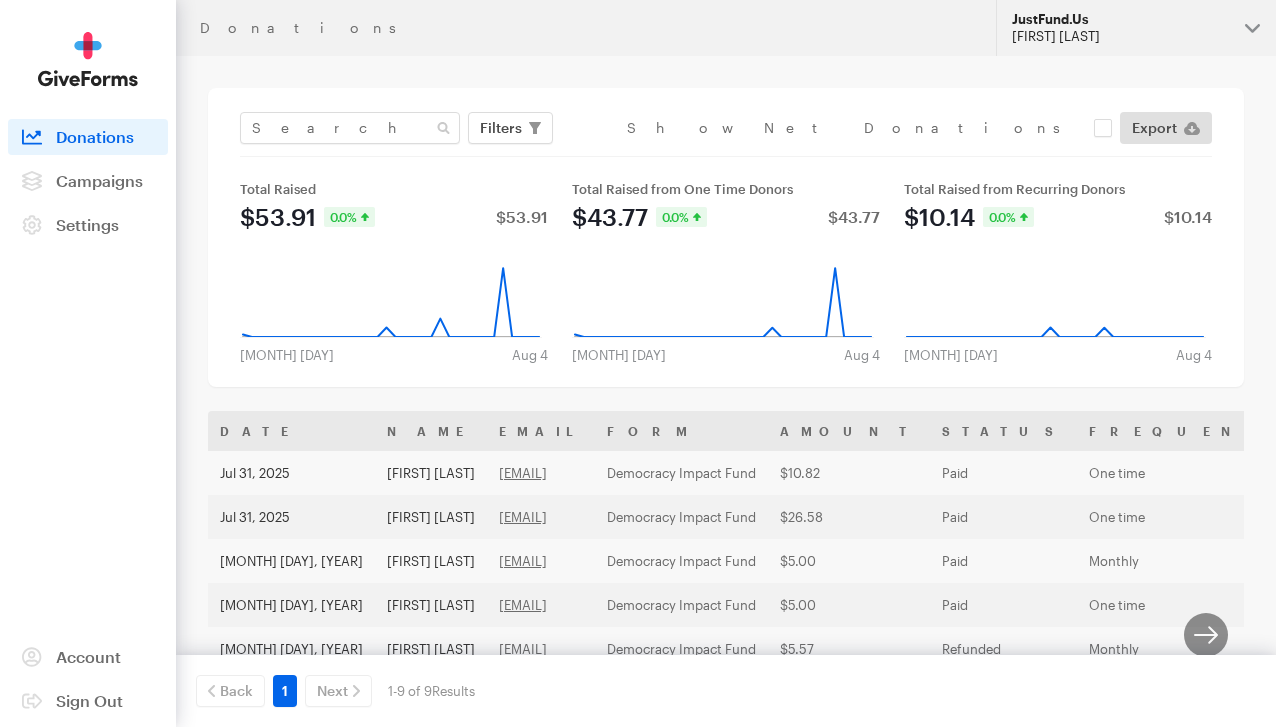 click on "JustFund.Us
Keegan Goudiss" at bounding box center (1136, 28) 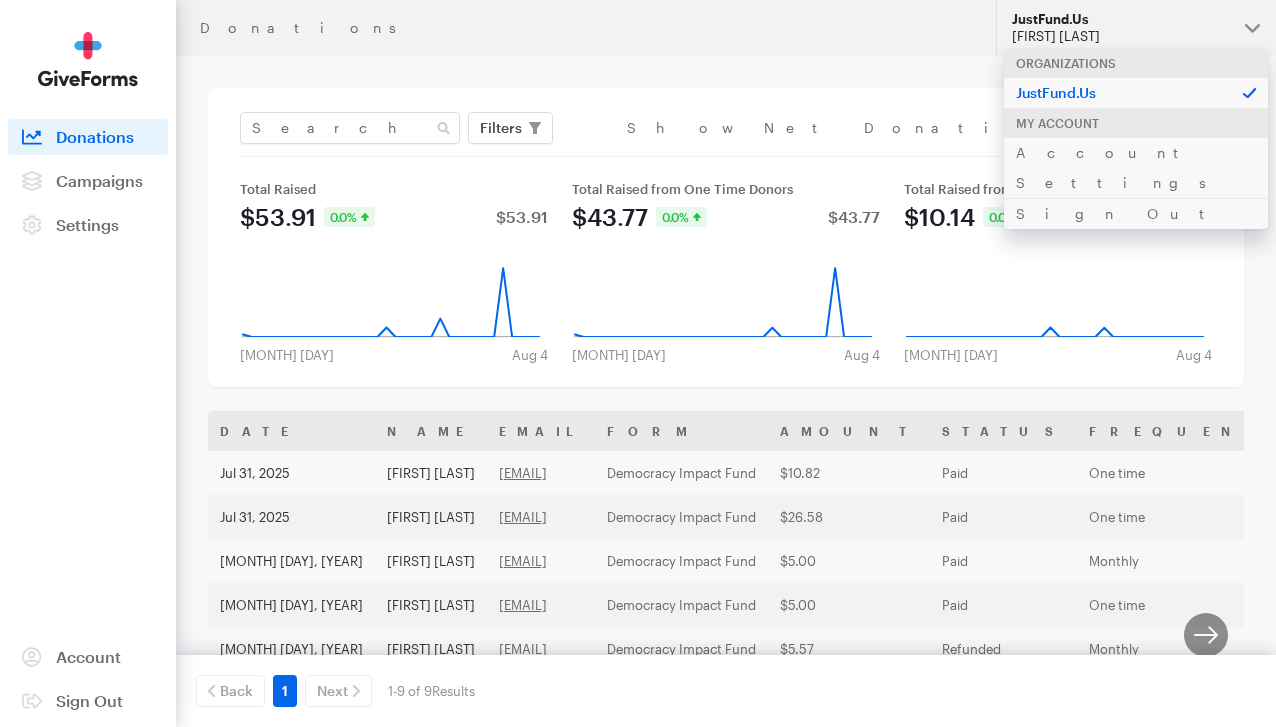 click on "JustFund.Us
Keegan Goudiss" at bounding box center (1136, 28) 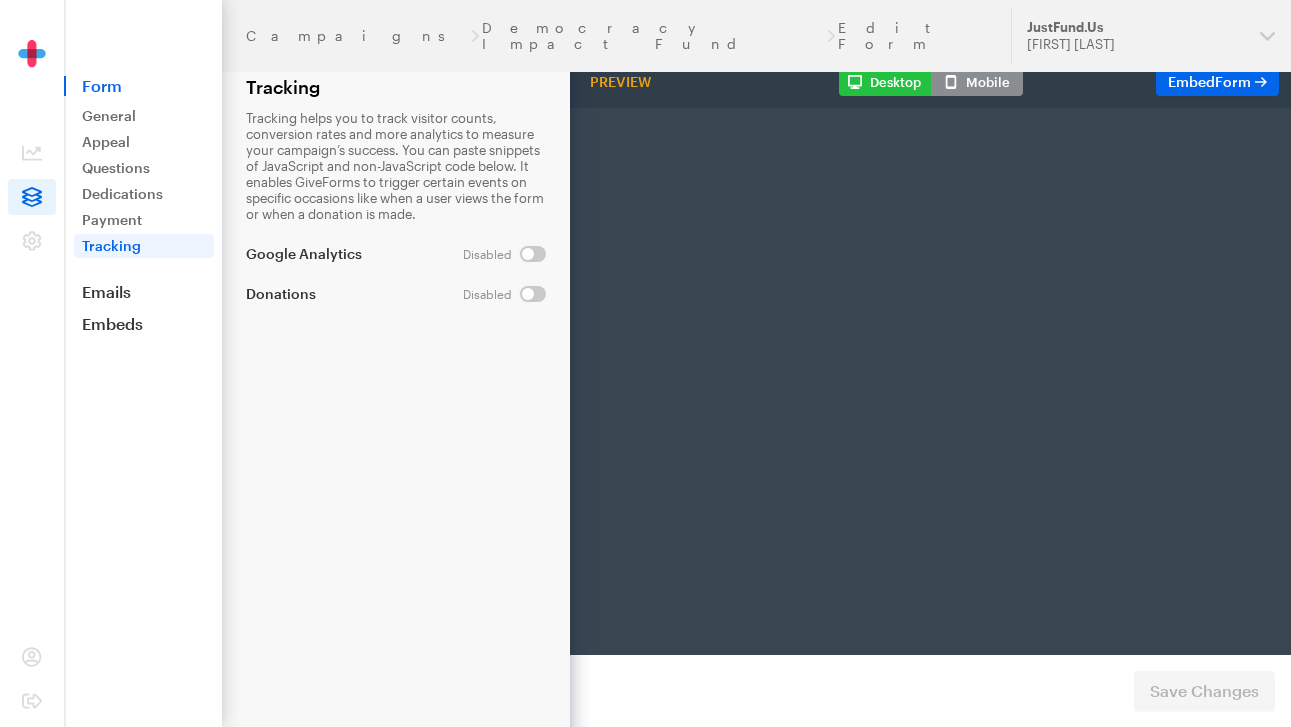 scroll, scrollTop: 0, scrollLeft: 0, axis: both 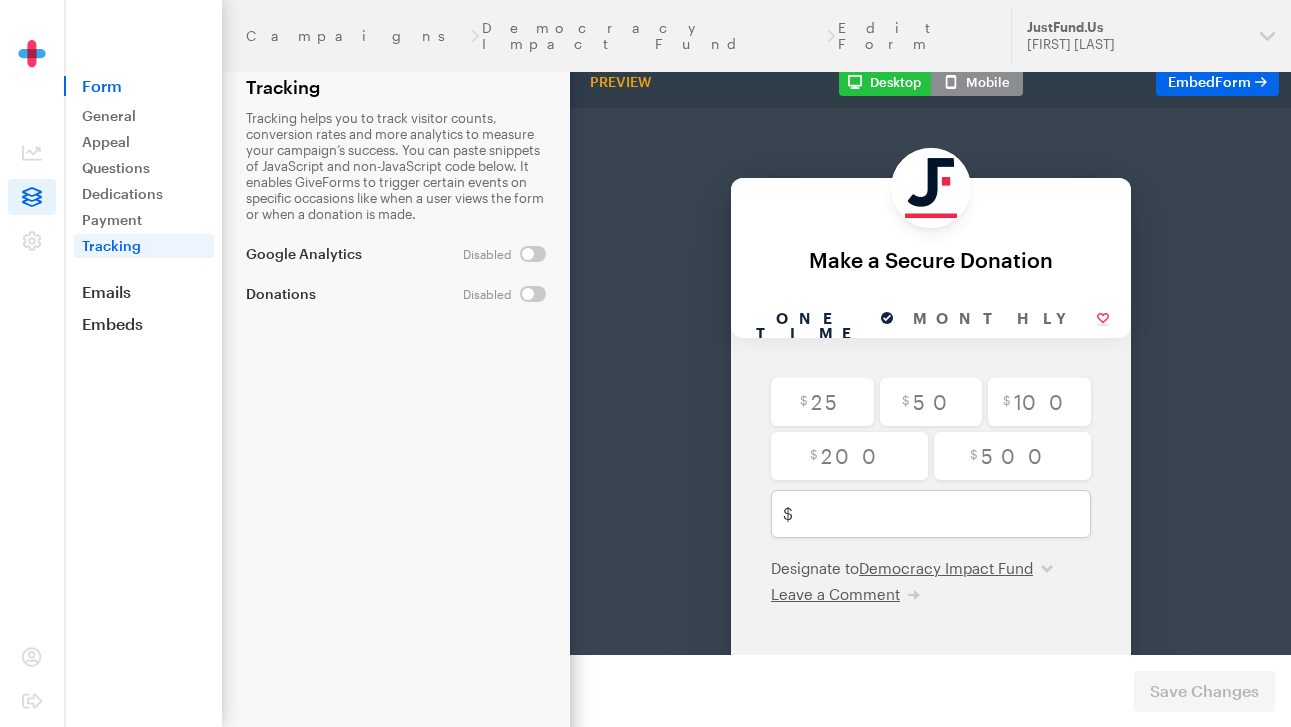 click at bounding box center [504, 254] 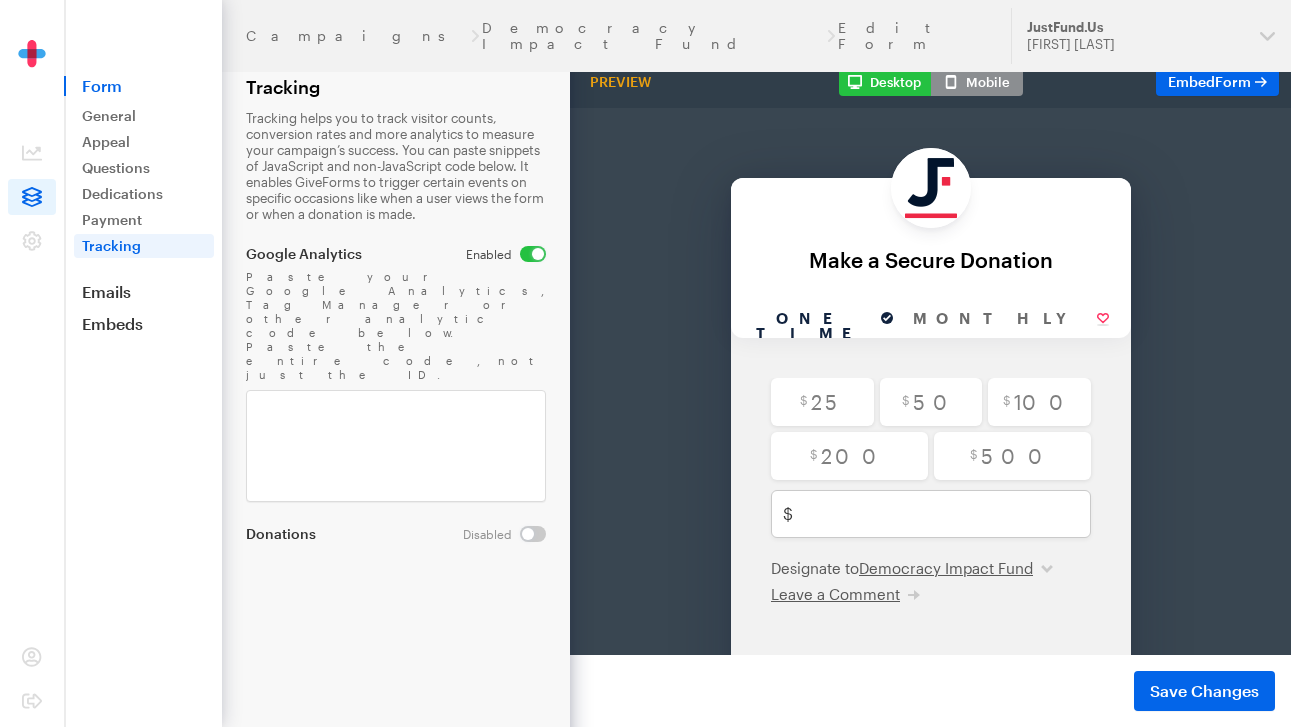 click at bounding box center (504, 534) 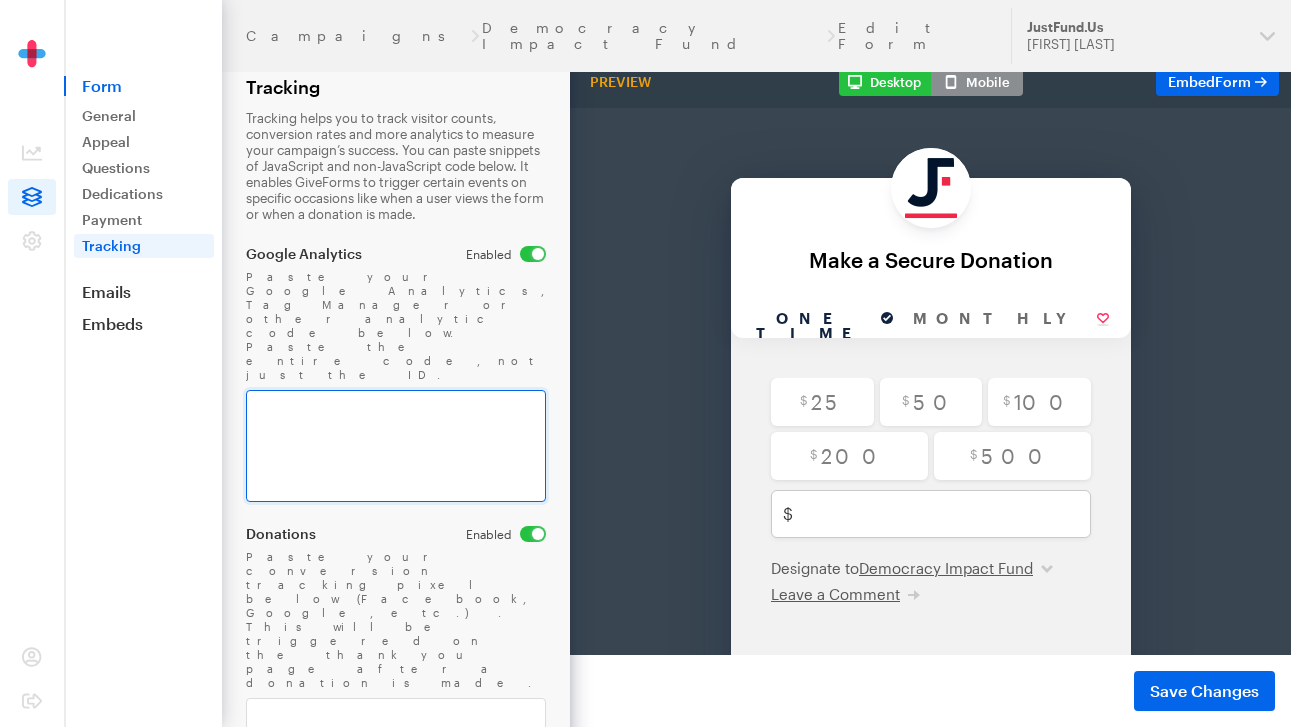 click at bounding box center (396, 446) 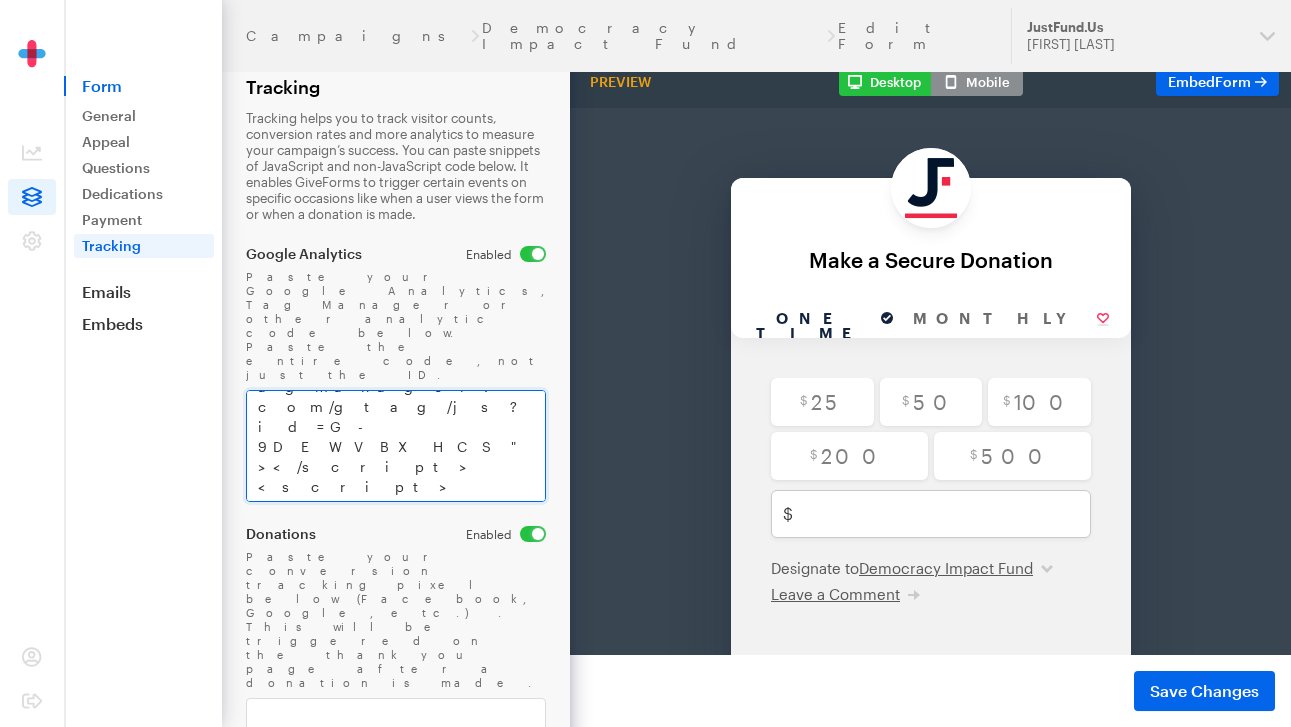 scroll, scrollTop: 180, scrollLeft: 0, axis: vertical 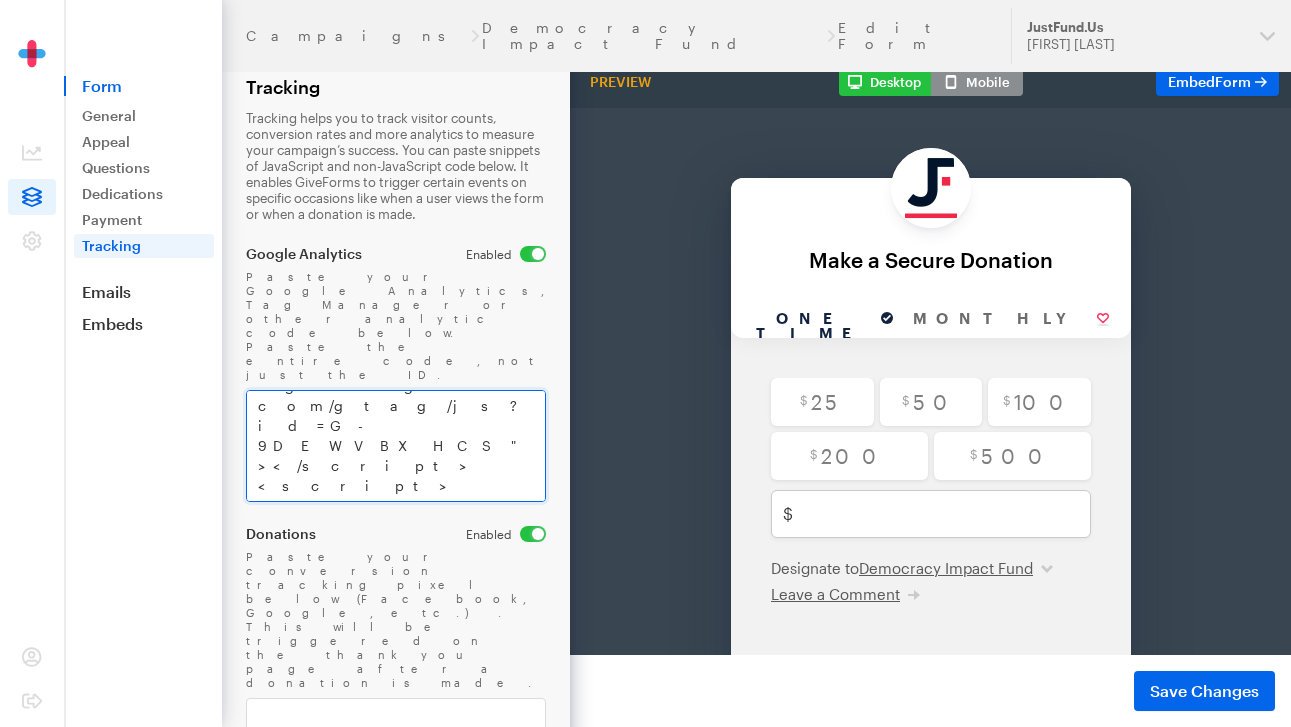 type on "<!-- Google tag (gtag.js) -->
<script async src="https://www.googletagmanager.com/gtag/js?id=G-9DEWVBXHCS"></script>
<script>
window.dataLayer = window.dataLayer || [];
function gtag(){dataLayer.push(arguments);}
gtag('js', new Date());
gtag('config', 'G-9DEWVBXHCS');
</script>" 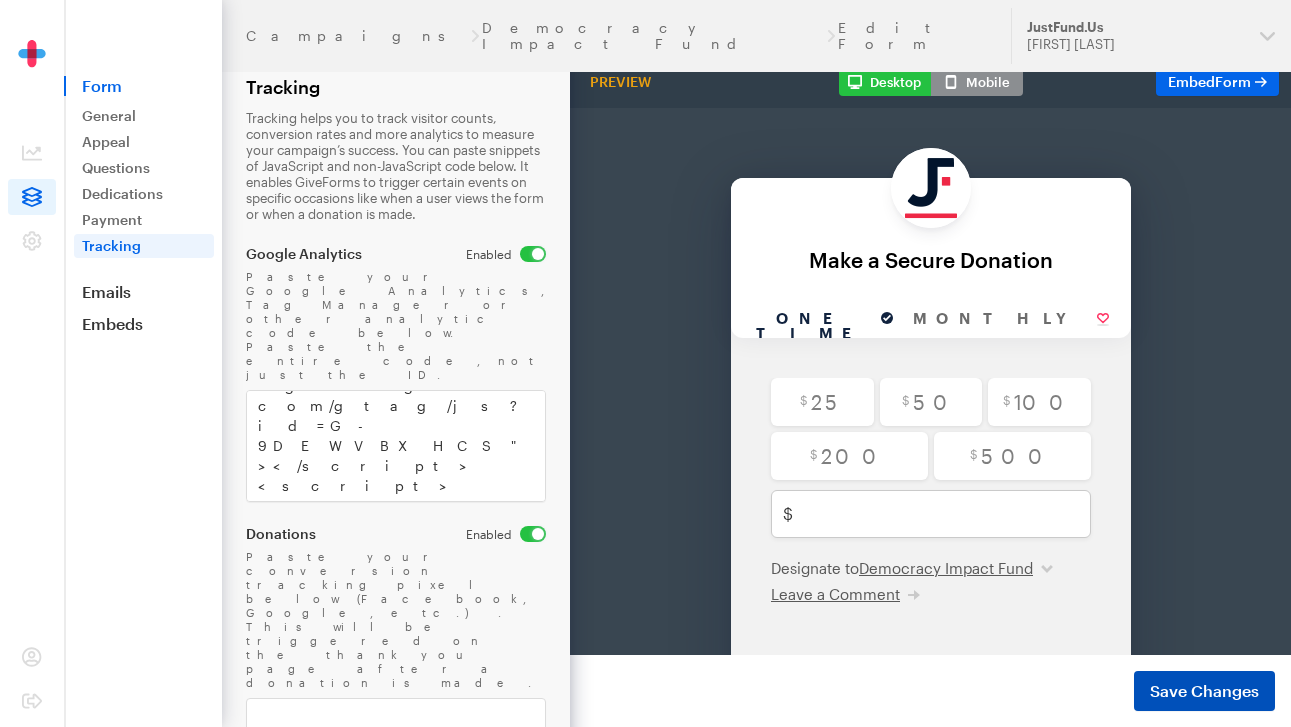 click on "Save Changes" at bounding box center (1204, 691) 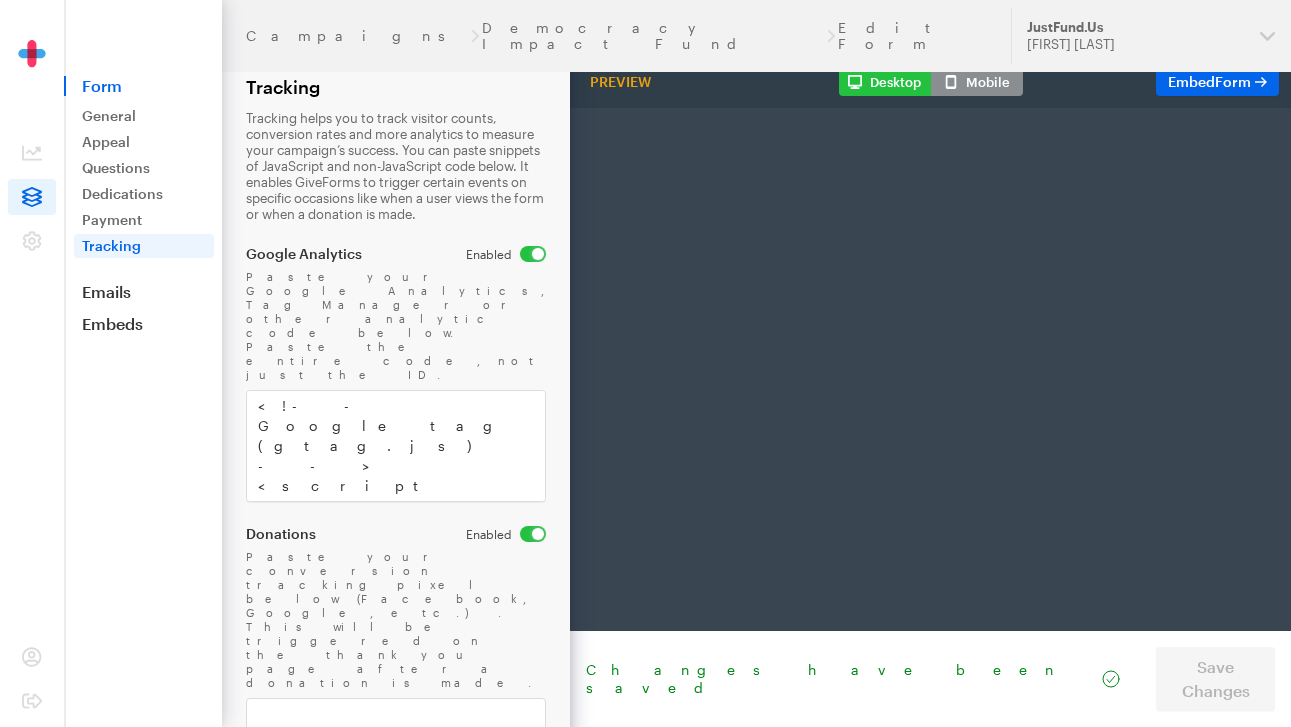scroll, scrollTop: 0, scrollLeft: 0, axis: both 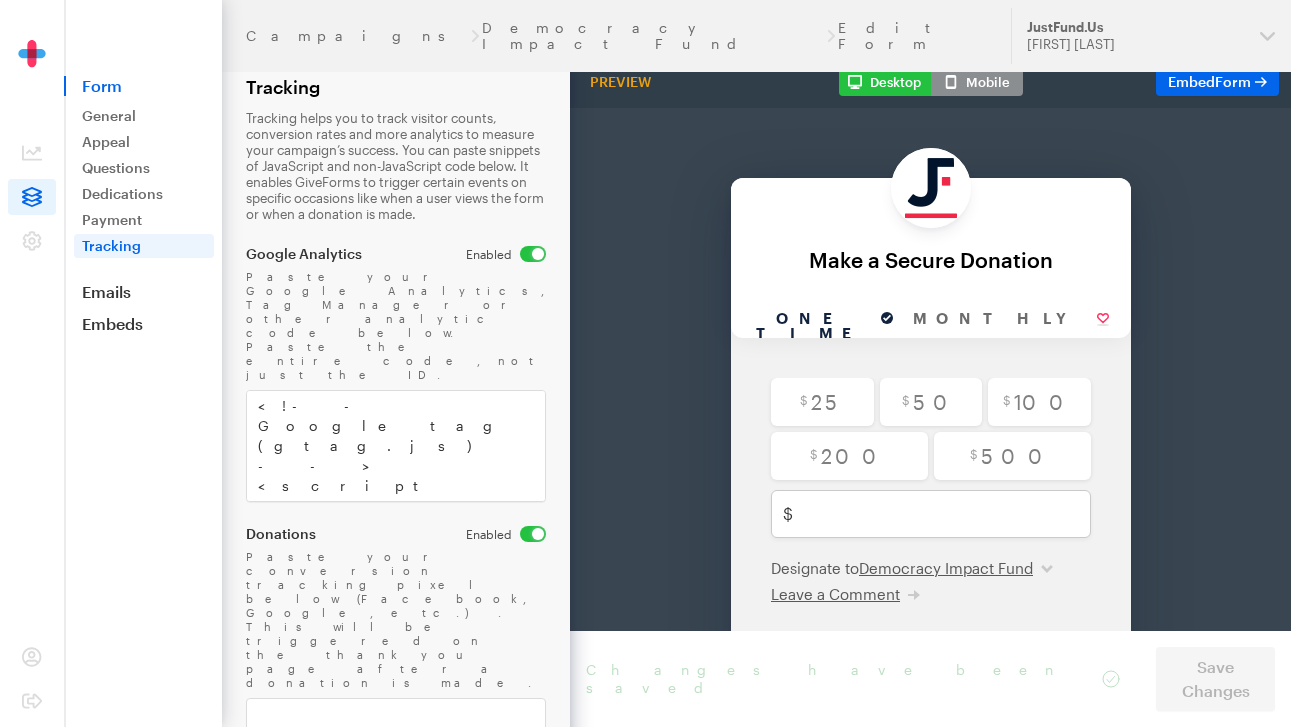 click at bounding box center [506, 534] 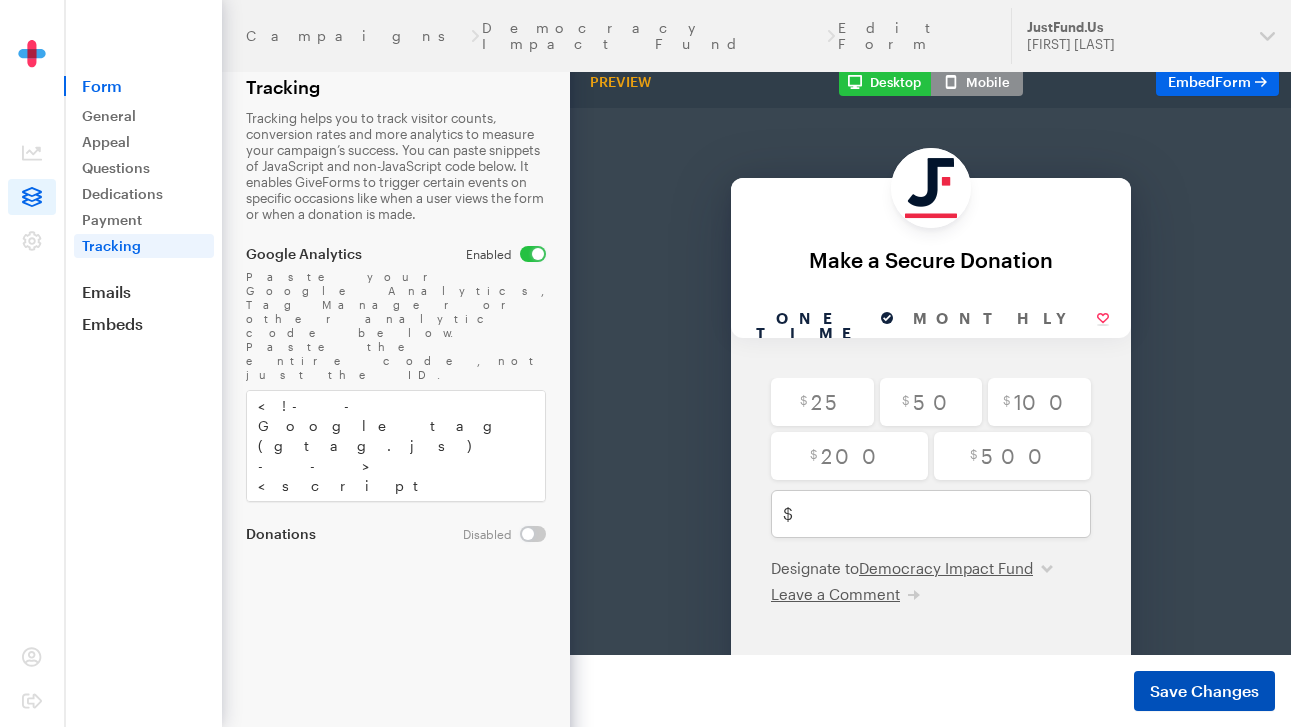 click on "Save Changes" at bounding box center [1204, 691] 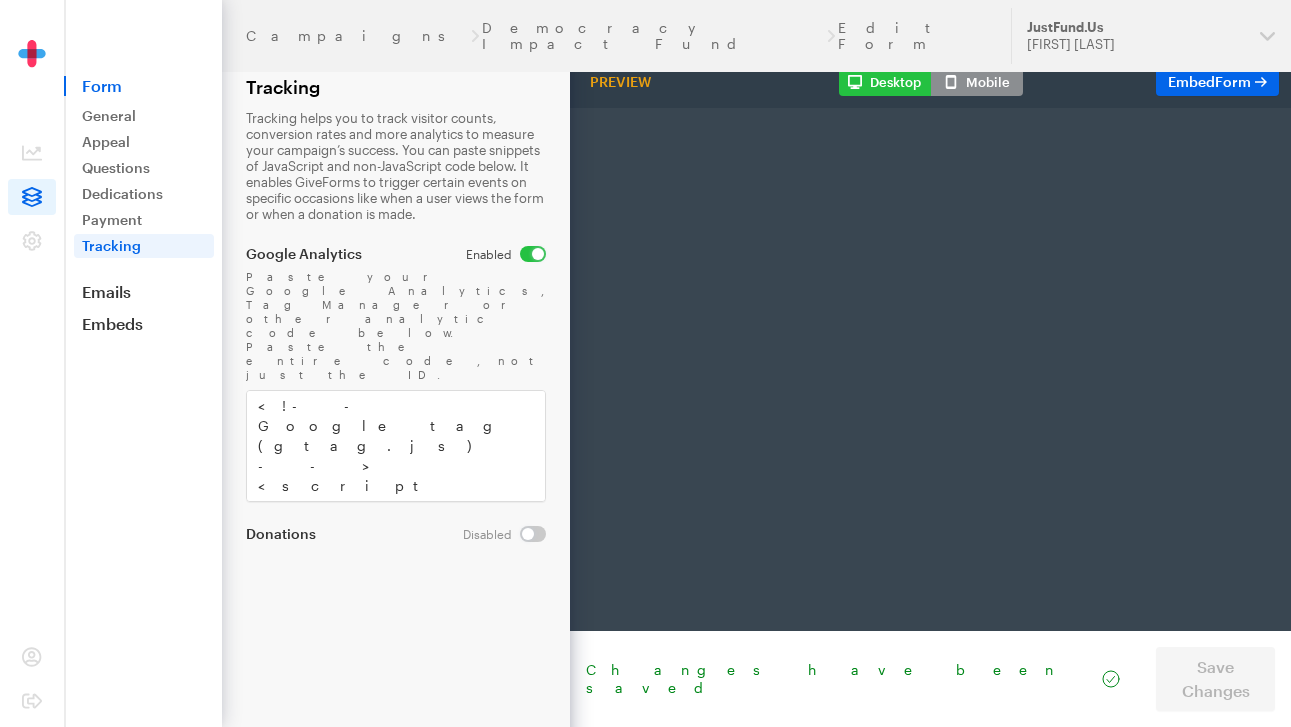 scroll, scrollTop: 0, scrollLeft: 0, axis: both 